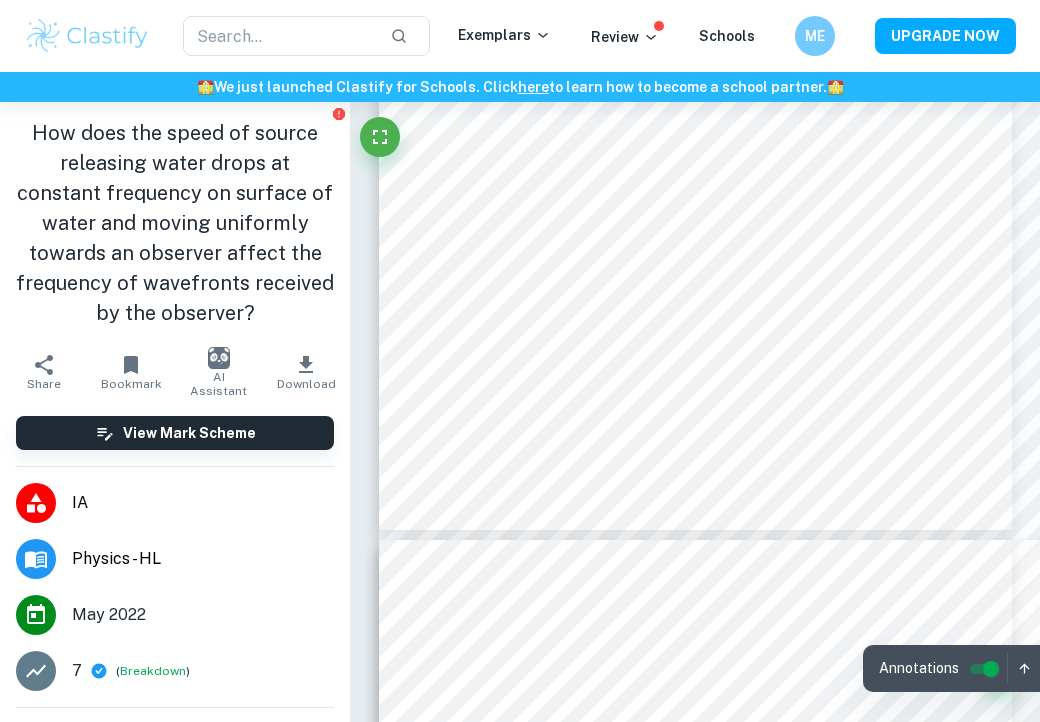 scroll, scrollTop: 5200, scrollLeft: 0, axis: vertical 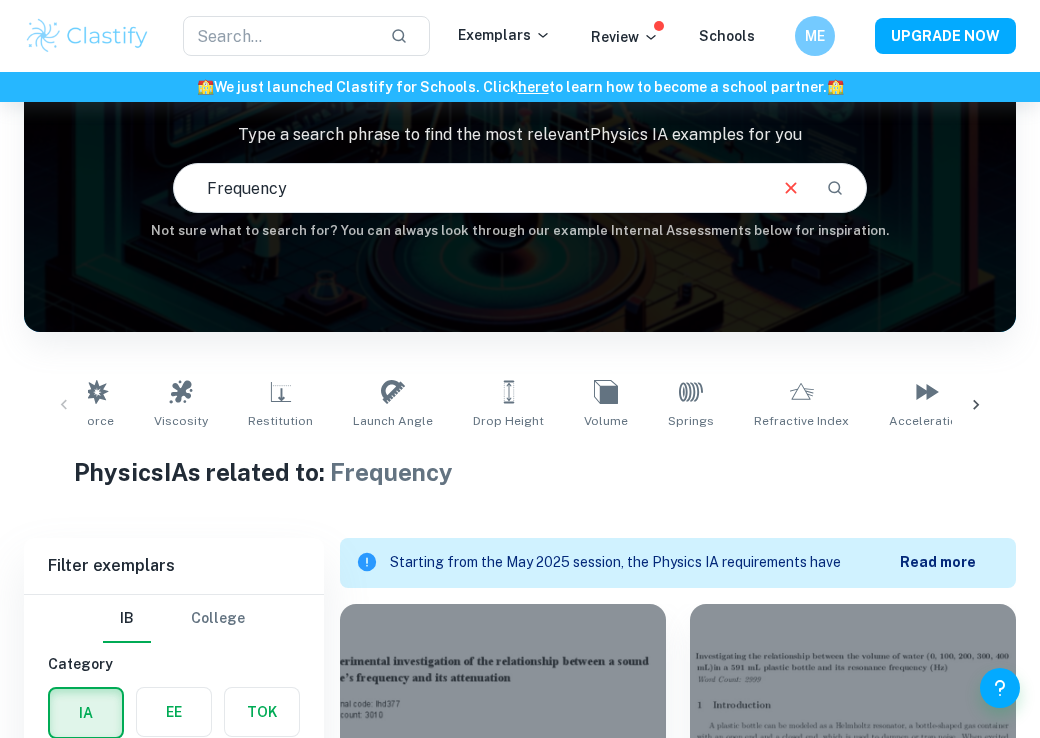 drag, startPoint x: 552, startPoint y: 202, endPoint x: 33, endPoint y: 204, distance: 519.00385 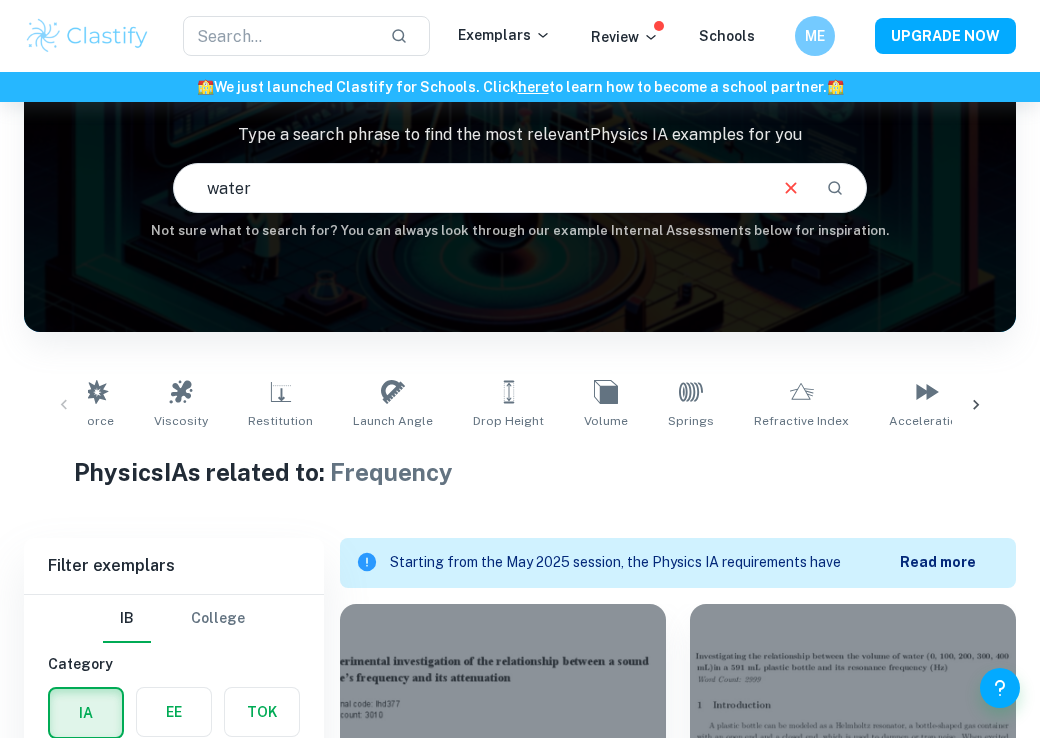 type on "water" 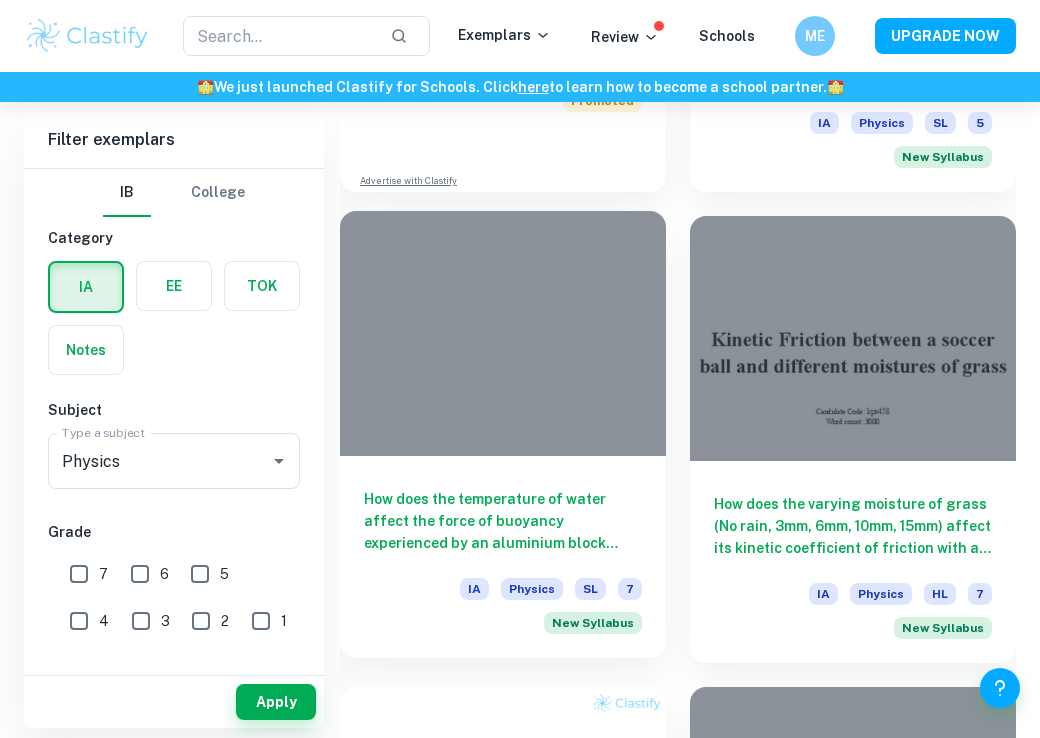 scroll, scrollTop: 1500, scrollLeft: 0, axis: vertical 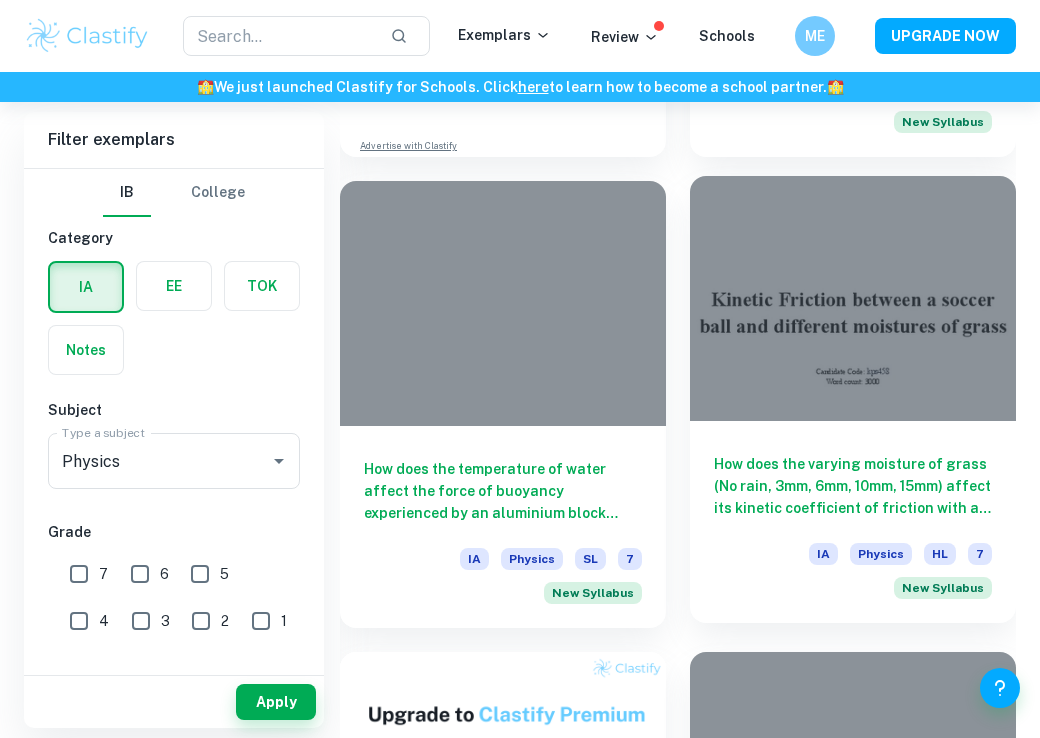 click at bounding box center [853, 298] 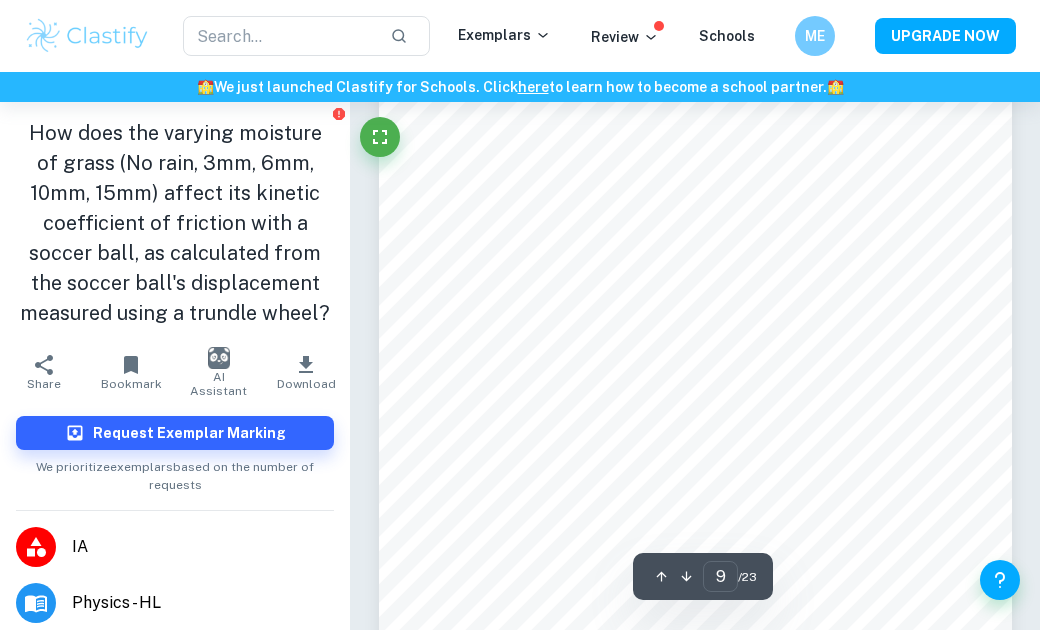 scroll, scrollTop: 7400, scrollLeft: 0, axis: vertical 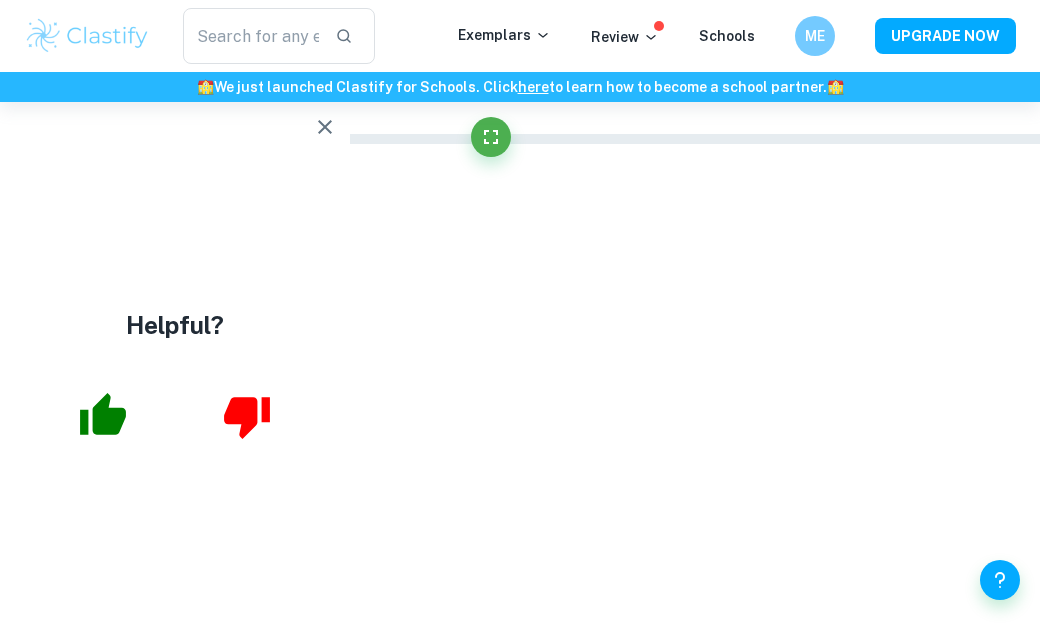 type on "3" 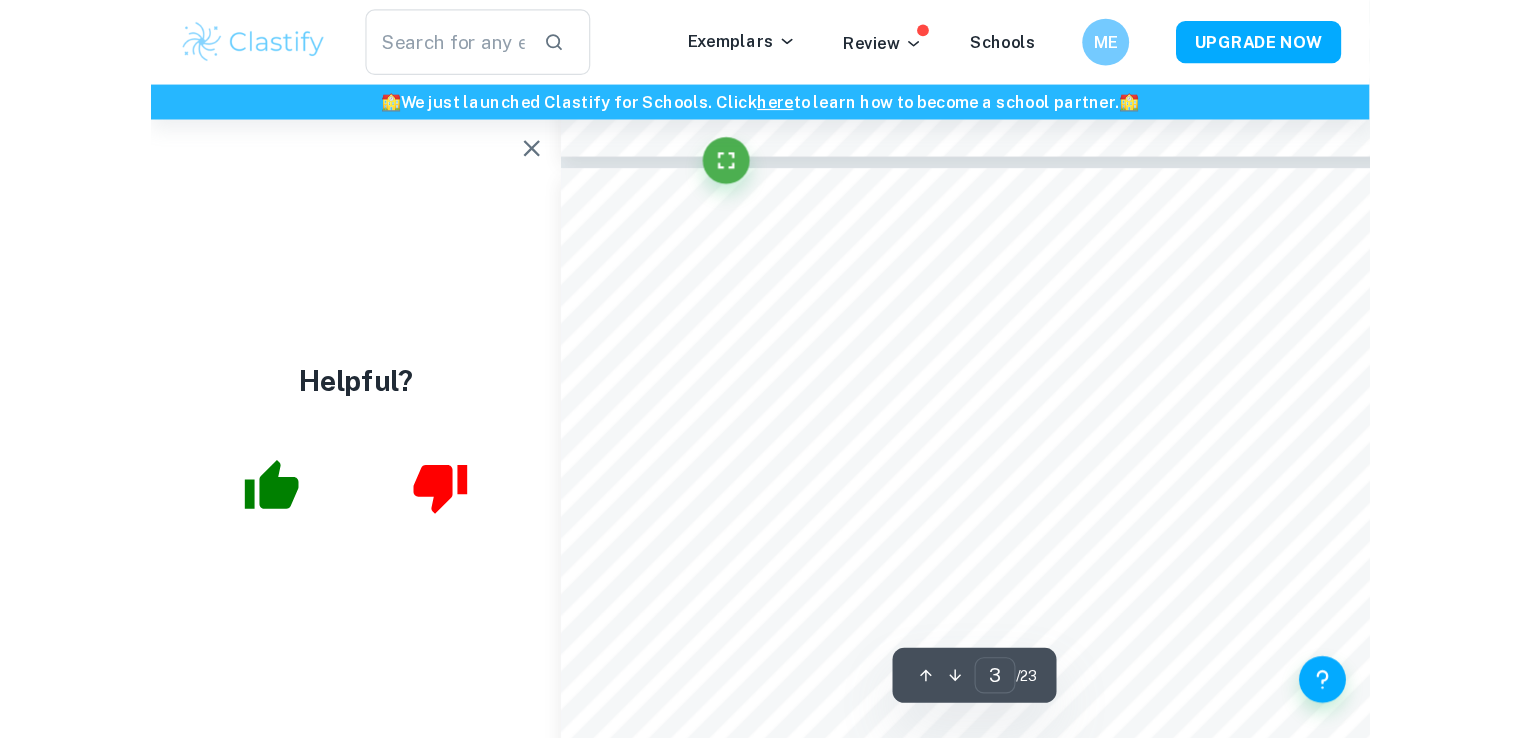 scroll, scrollTop: 3389, scrollLeft: 0, axis: vertical 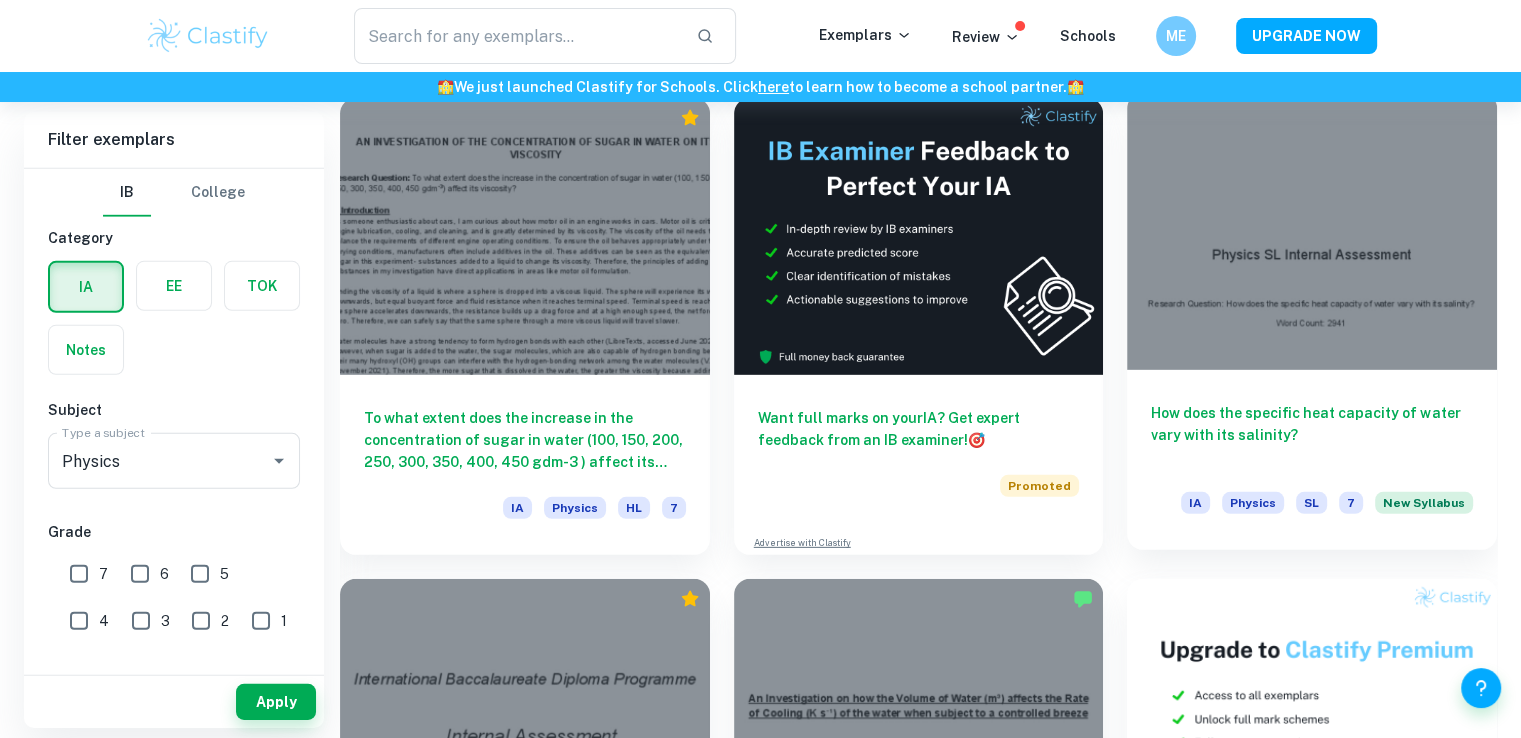 click at bounding box center (1312, 231) 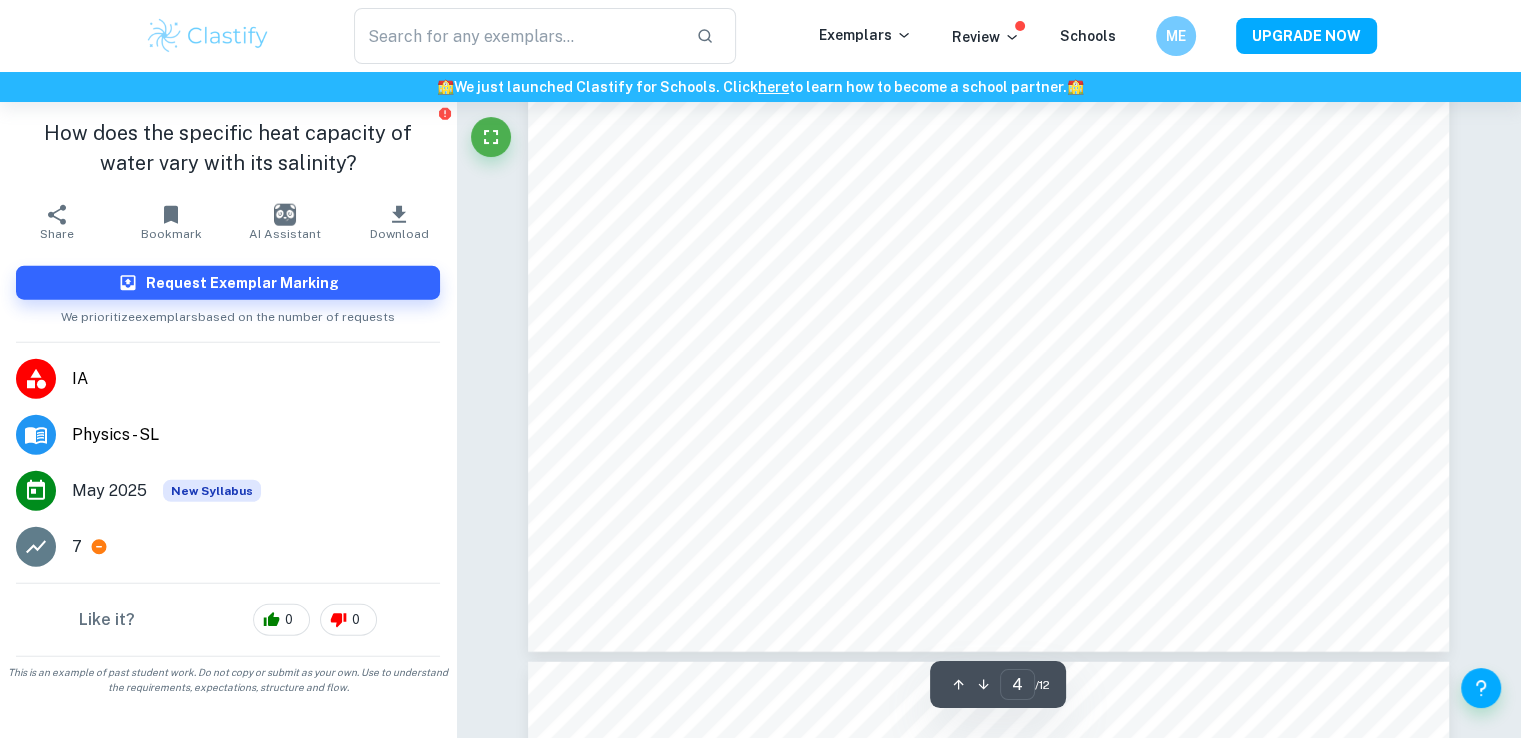 scroll, scrollTop: 5600, scrollLeft: 0, axis: vertical 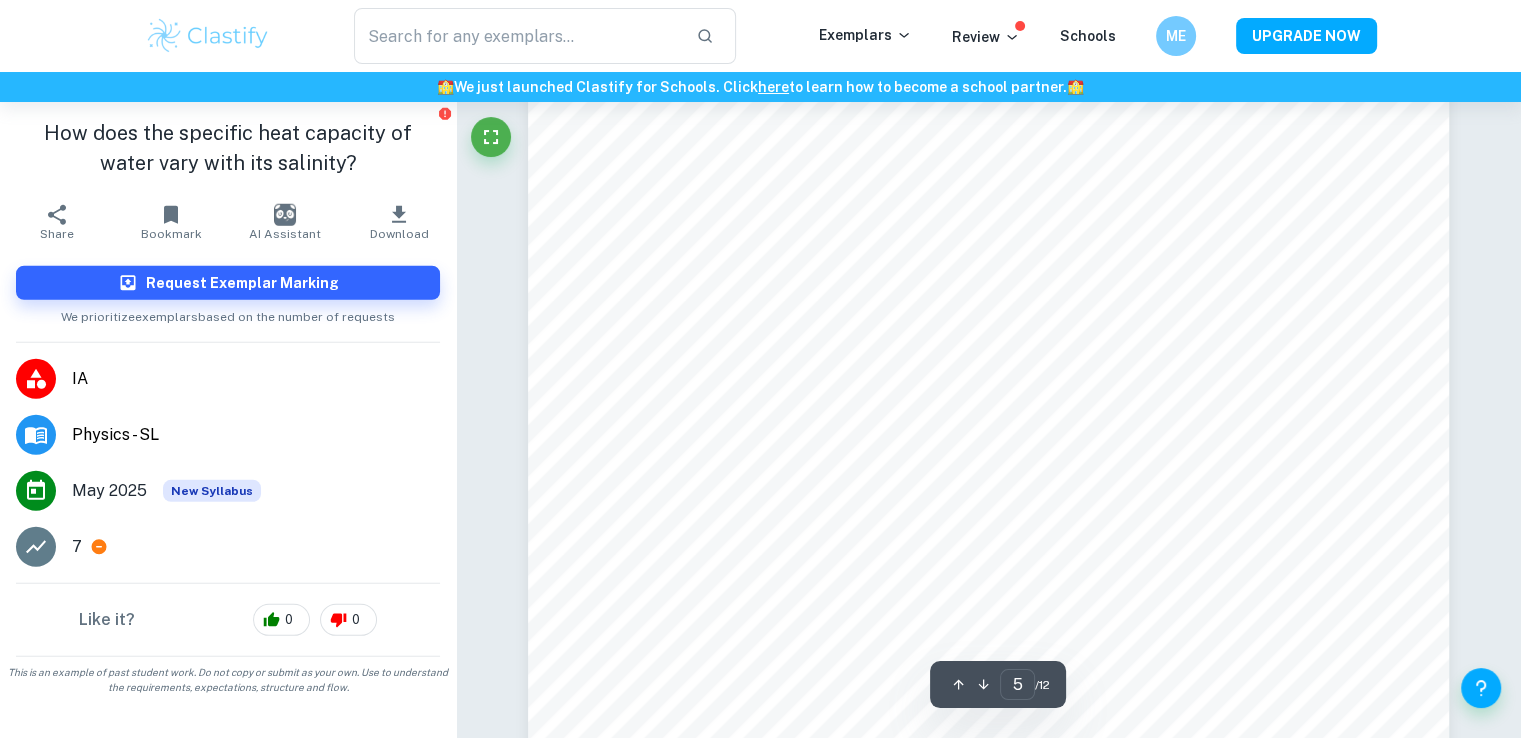 type on "4" 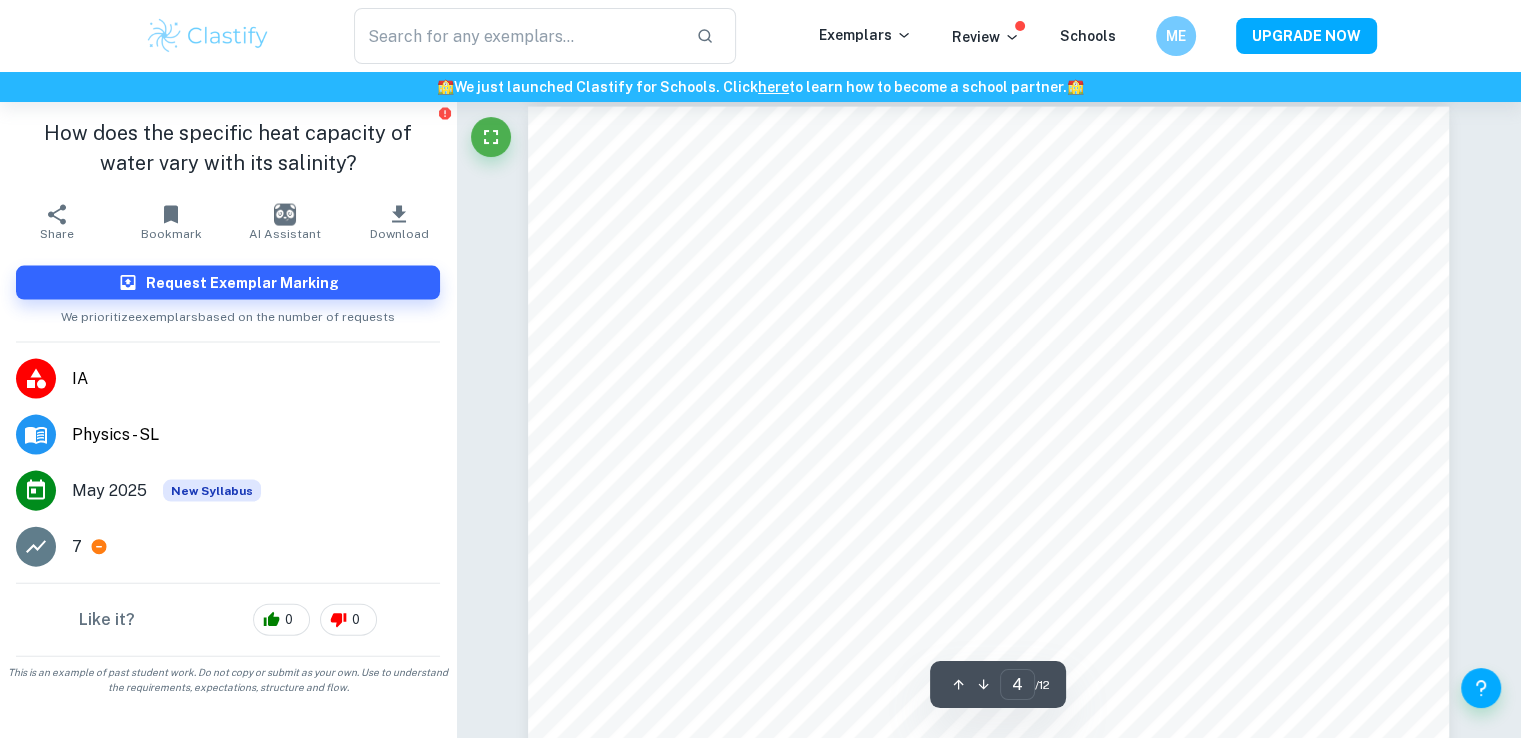 scroll, scrollTop: 4200, scrollLeft: 0, axis: vertical 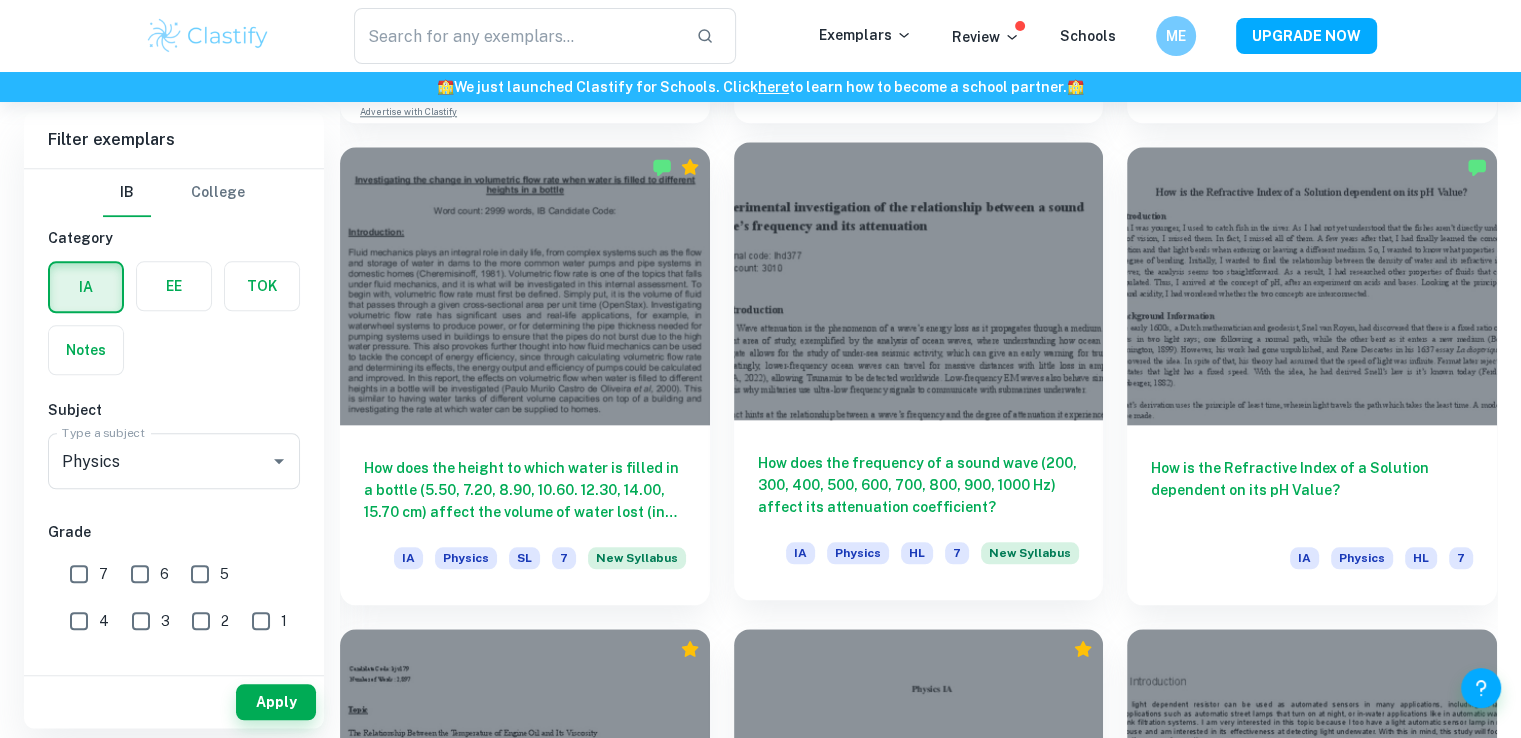 click at bounding box center [919, 280] 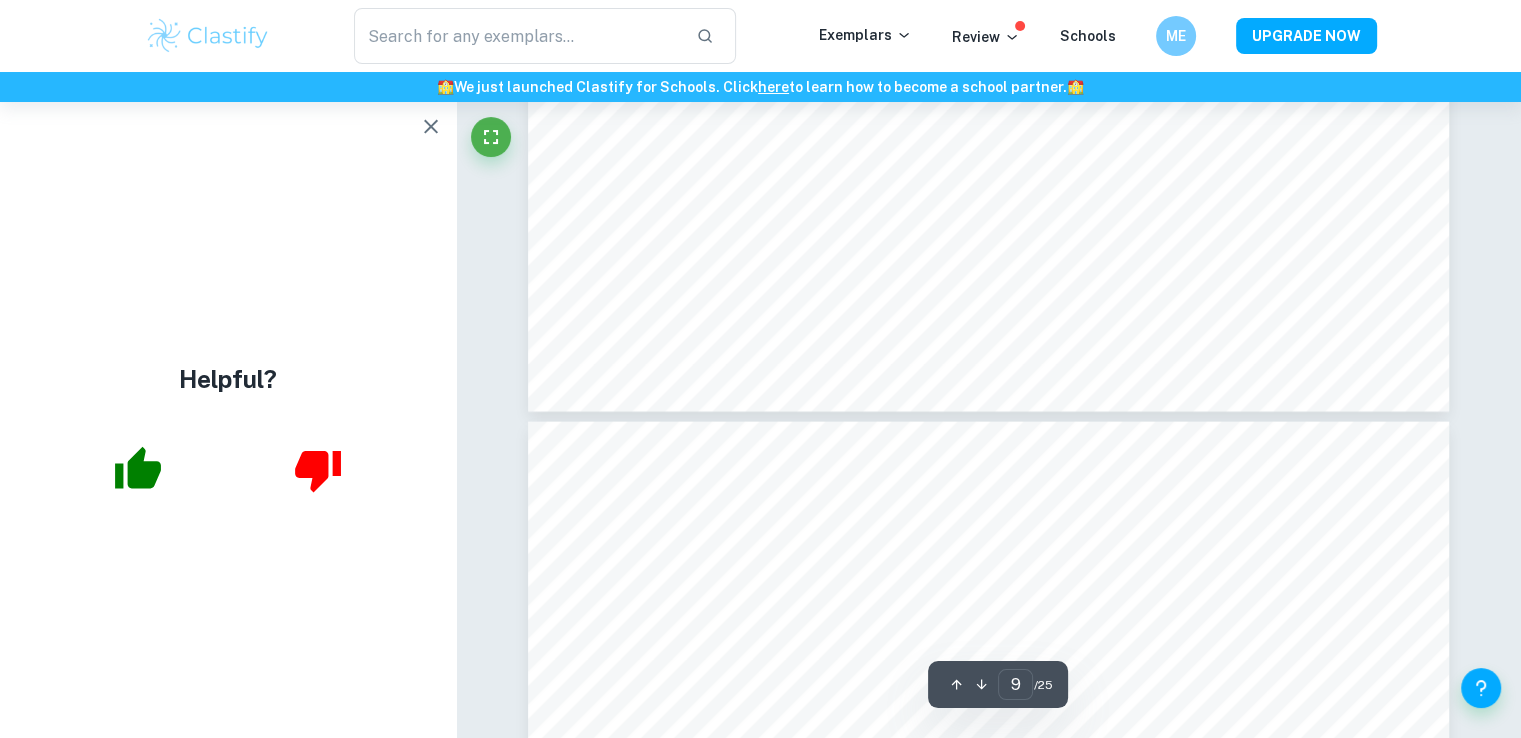 scroll, scrollTop: 11945, scrollLeft: 0, axis: vertical 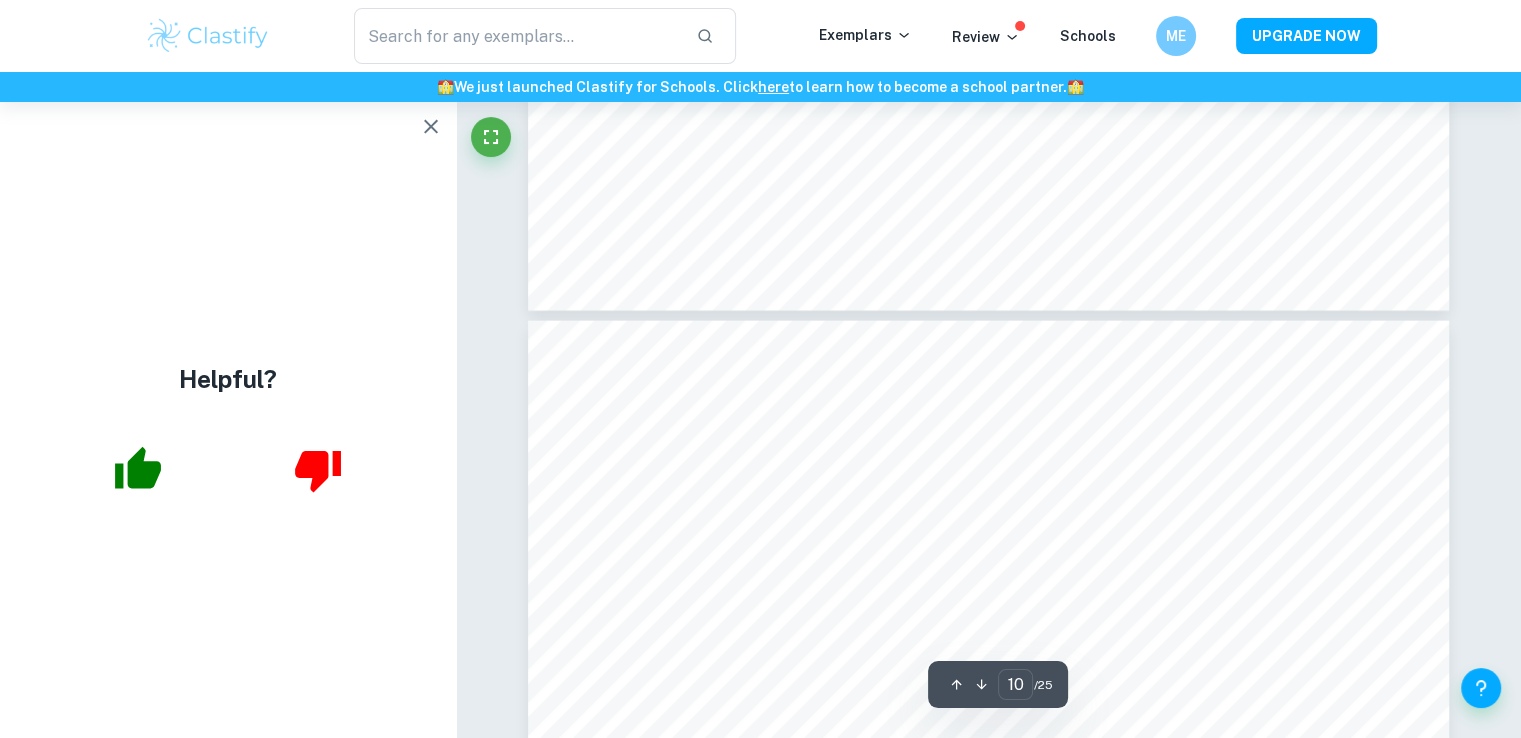 type on "9" 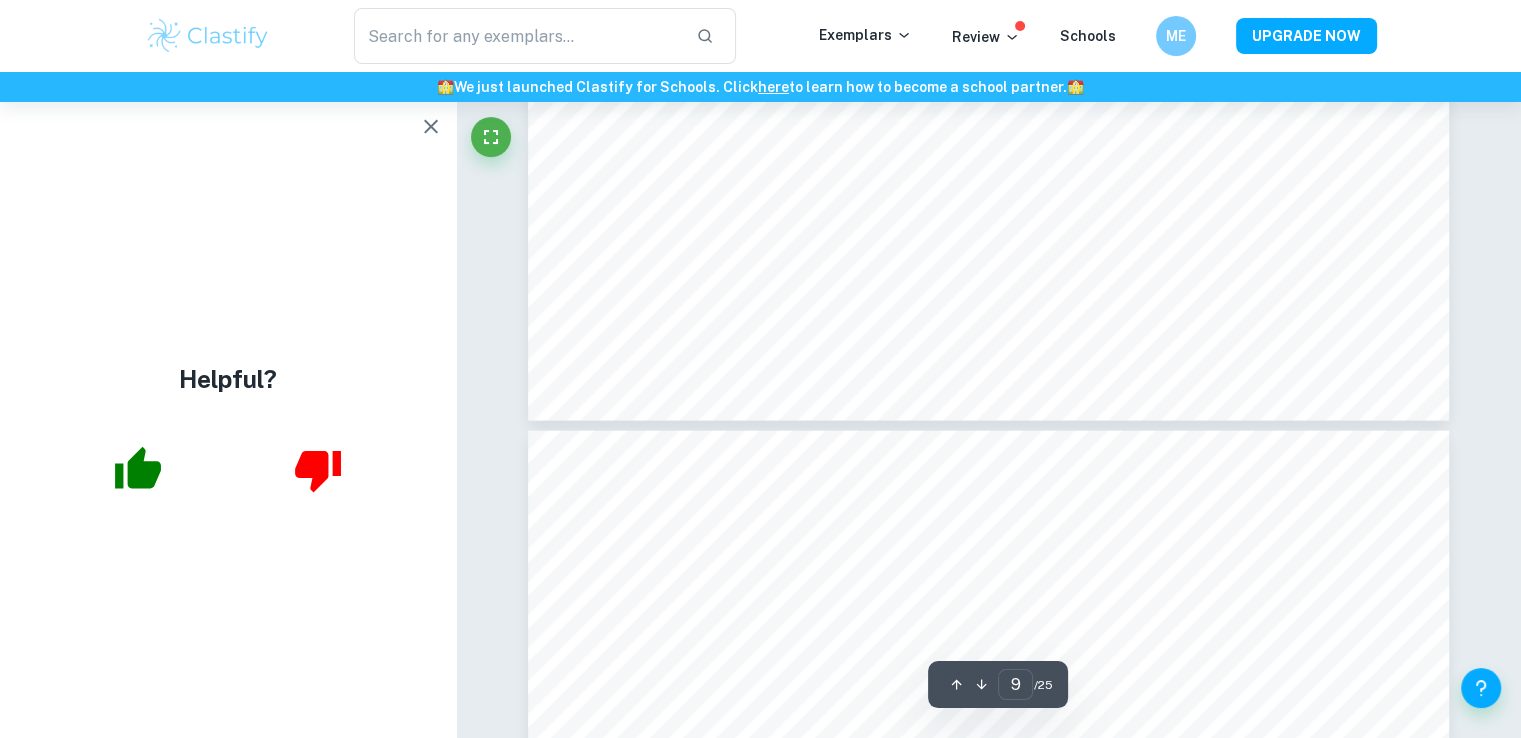 scroll, scrollTop: 11945, scrollLeft: 0, axis: vertical 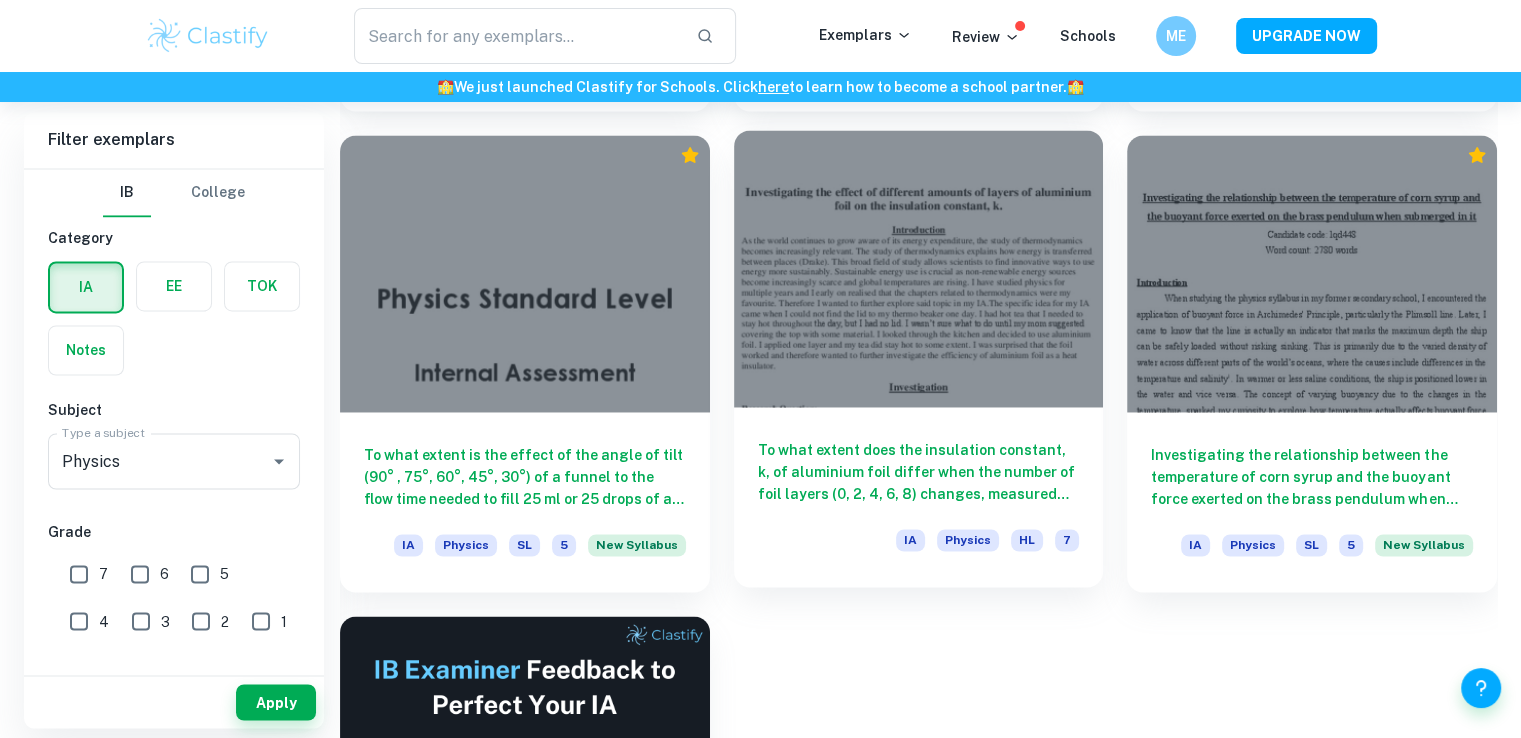 click at bounding box center [919, 268] 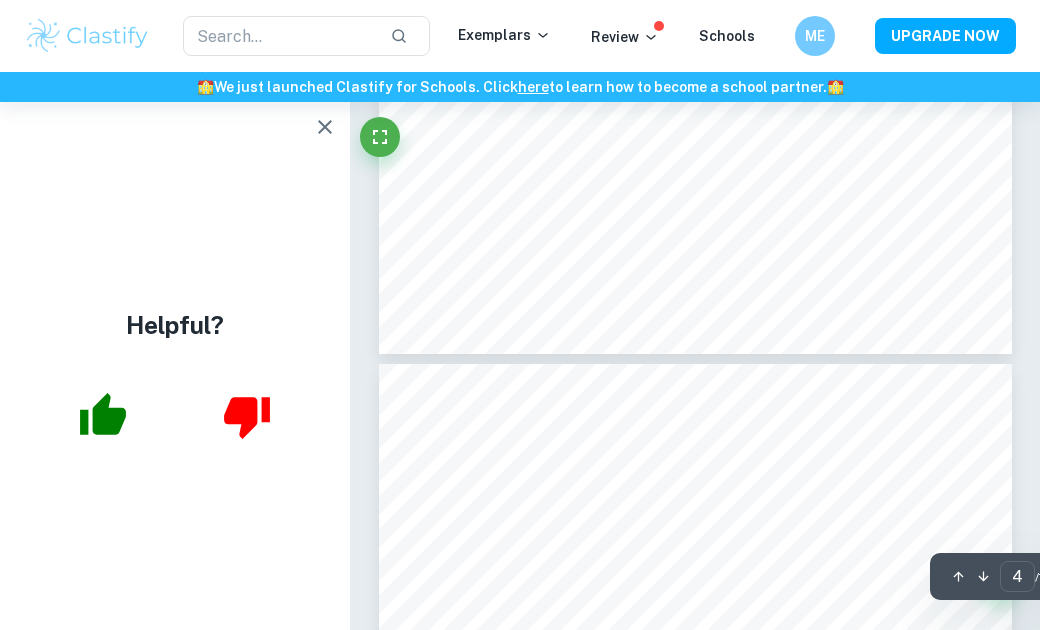 scroll, scrollTop: 3251, scrollLeft: 0, axis: vertical 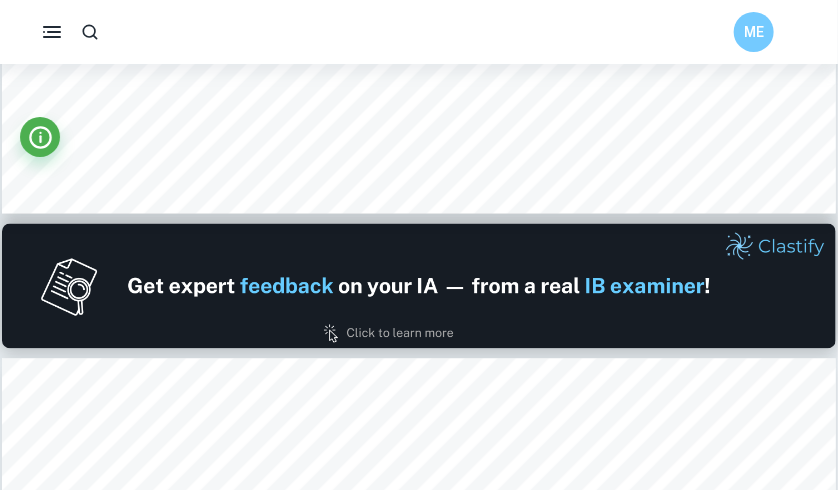 drag, startPoint x: 824, startPoint y: 33, endPoint x: 791, endPoint y: -35, distance: 75.58439 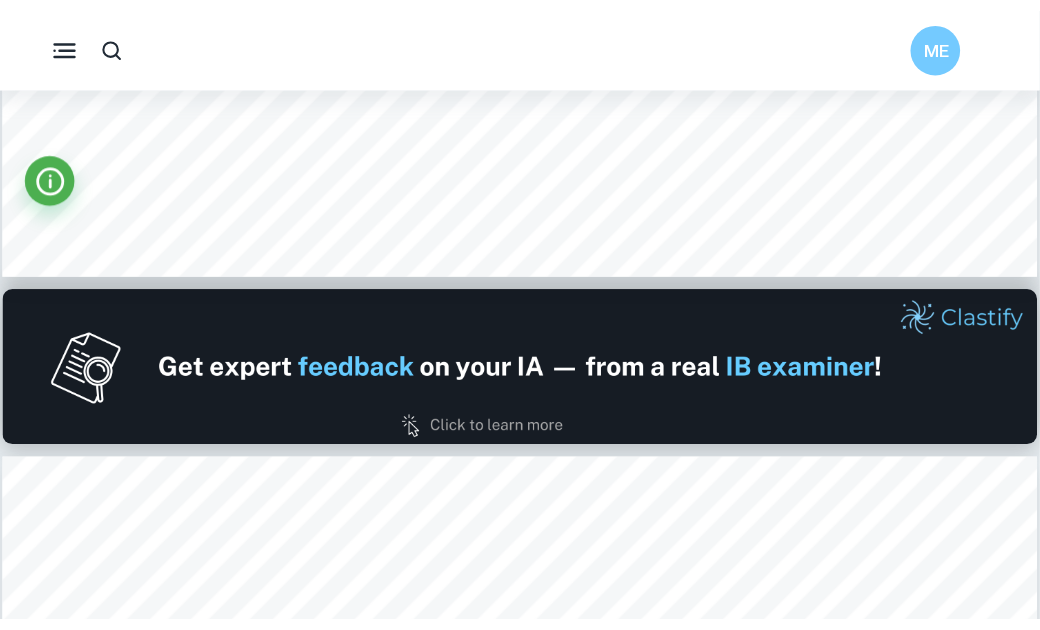 scroll, scrollTop: 846, scrollLeft: 0, axis: vertical 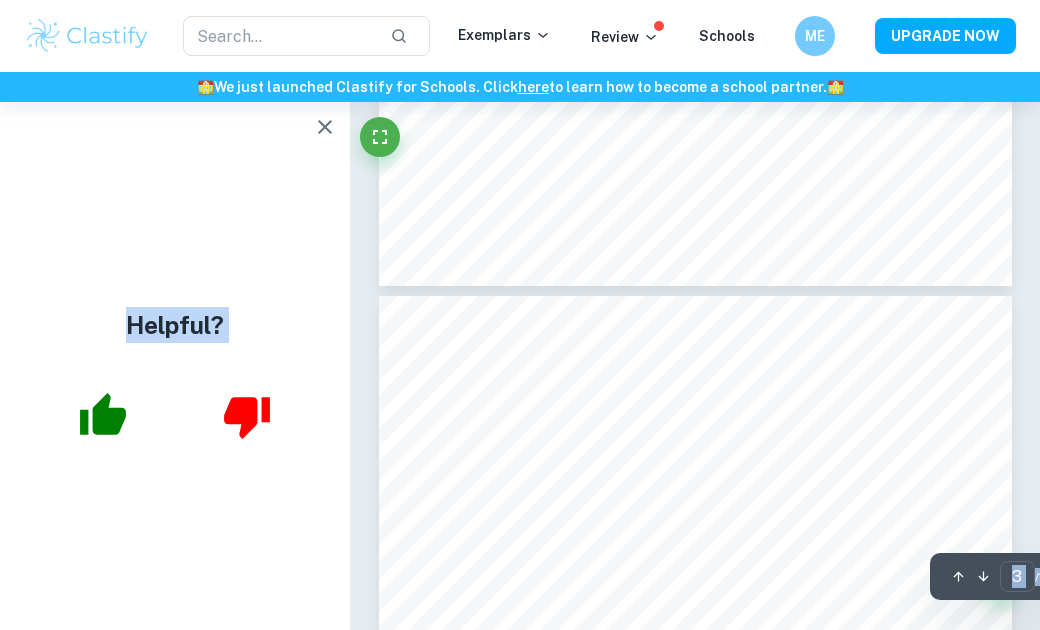 type on "4" 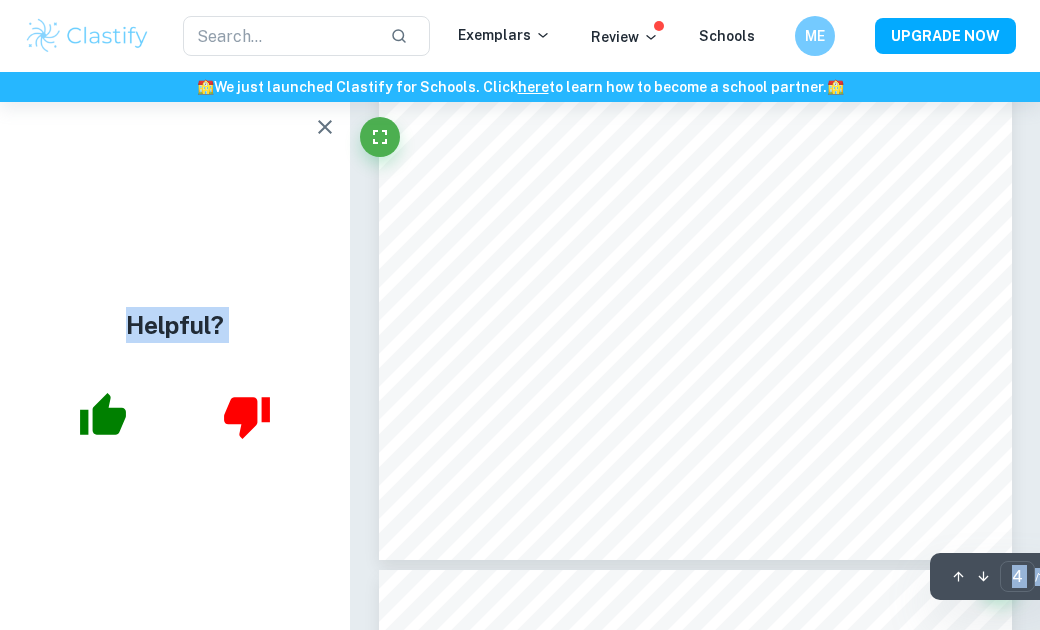 scroll, scrollTop: 3288, scrollLeft: 0, axis: vertical 